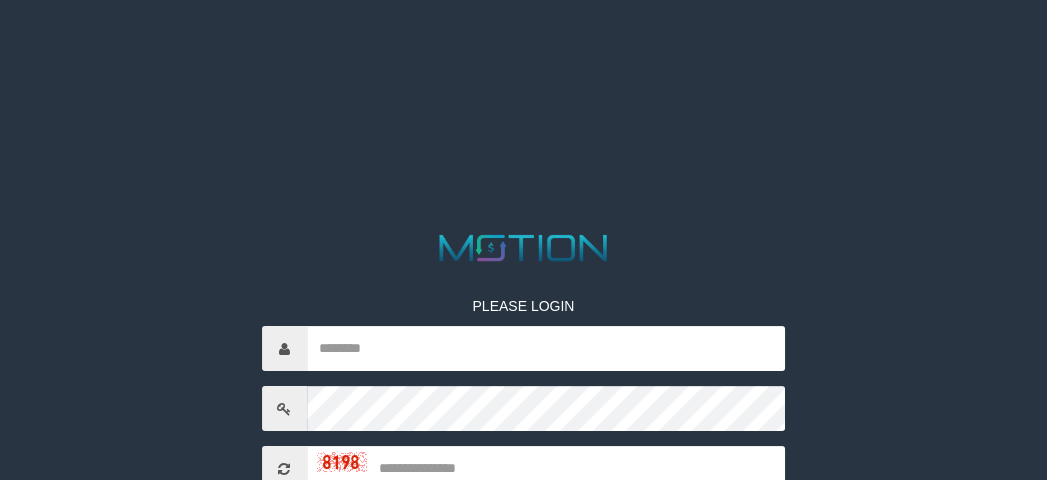 scroll, scrollTop: 0, scrollLeft: 0, axis: both 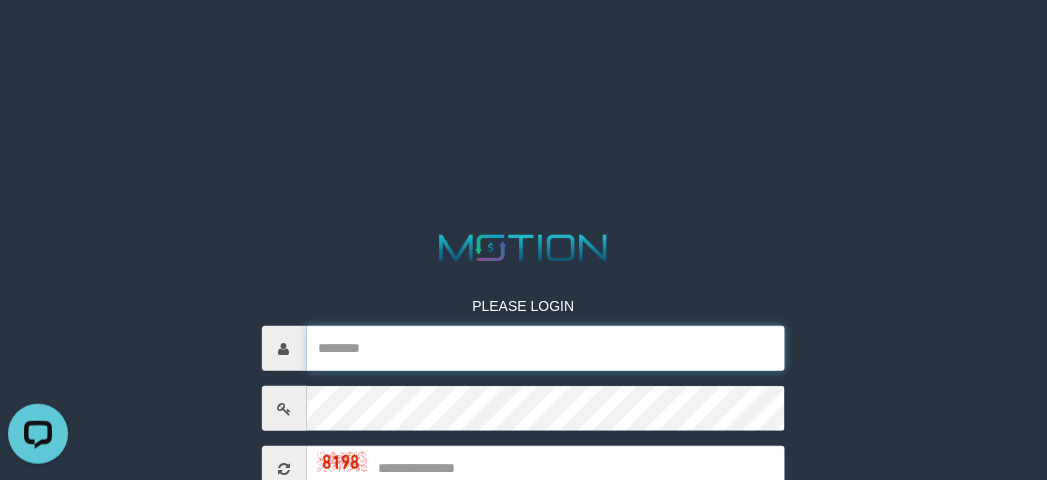 type on "**********" 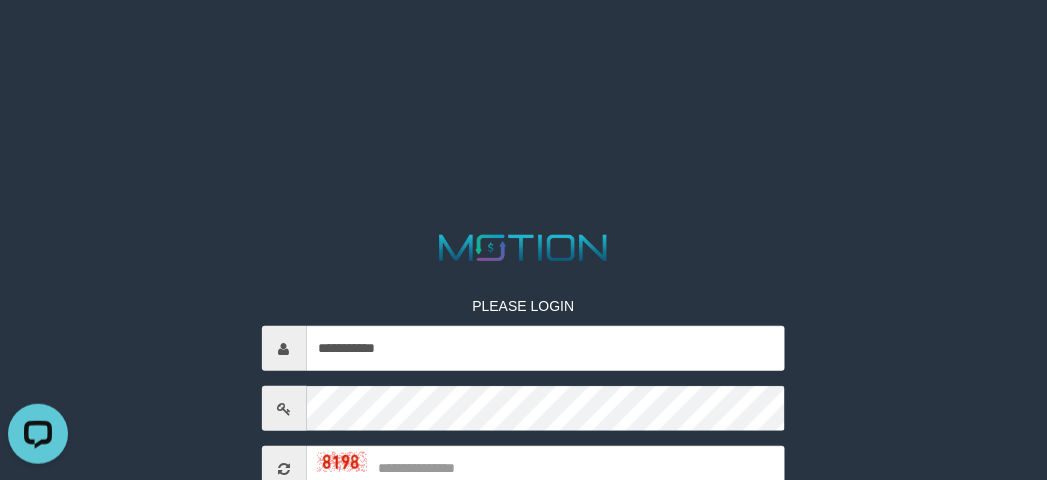 click on "**********" at bounding box center (523, 25) 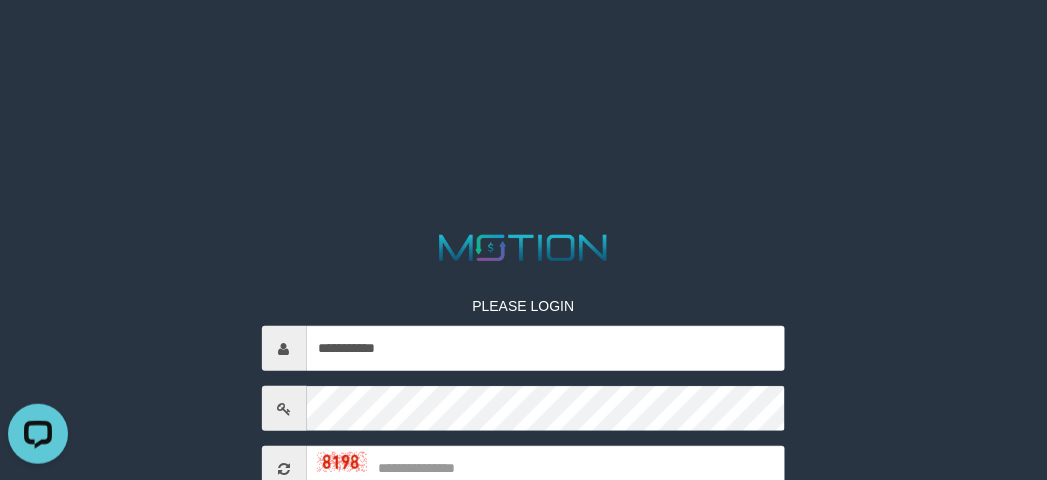 click on "**********" at bounding box center (523, 25) 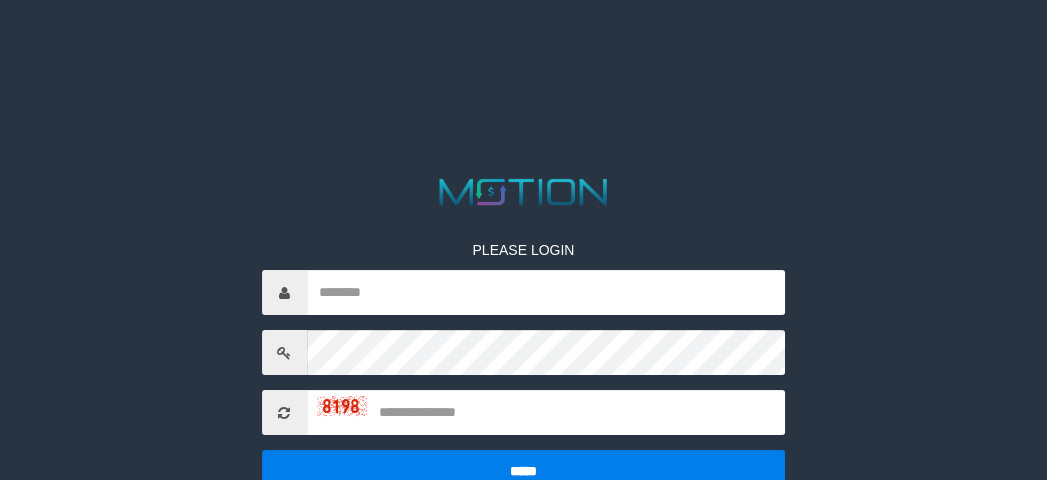 scroll, scrollTop: 0, scrollLeft: 0, axis: both 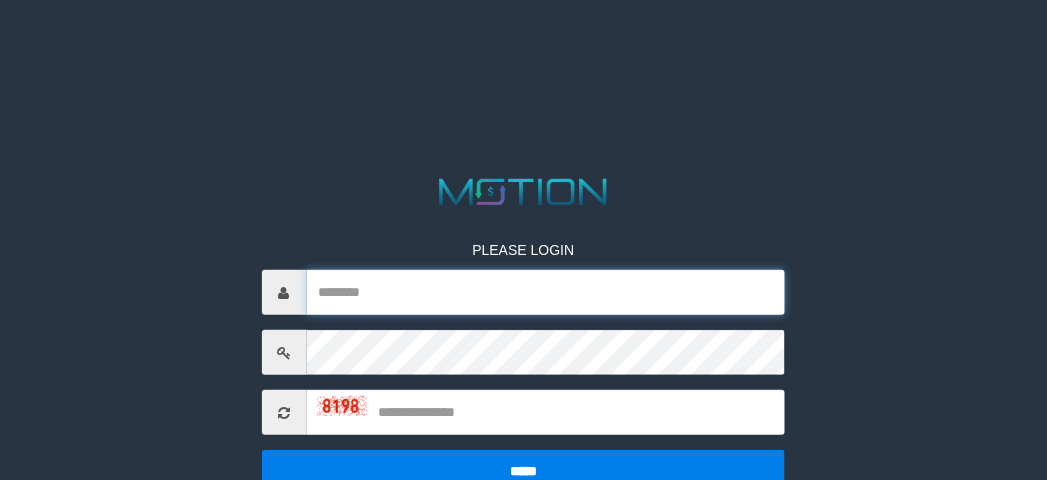 type on "**********" 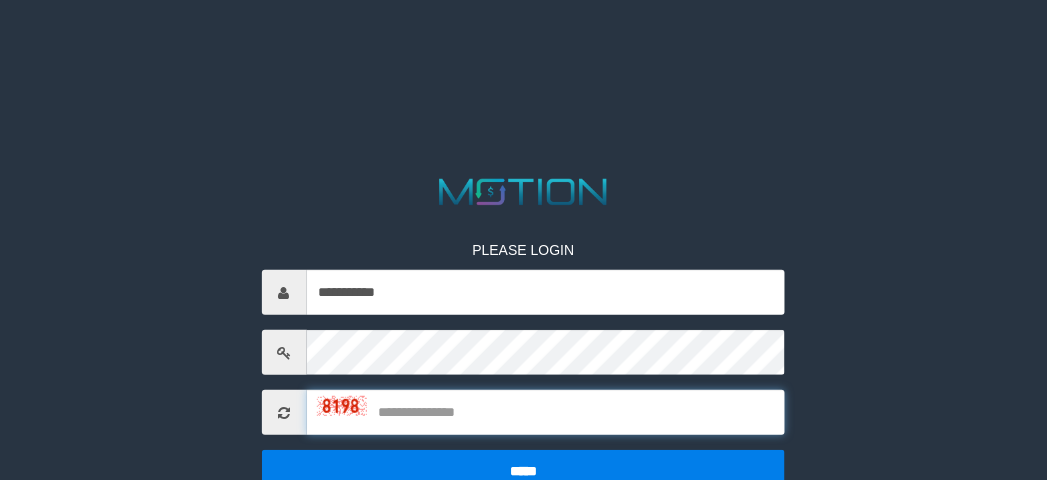 click at bounding box center (546, 412) 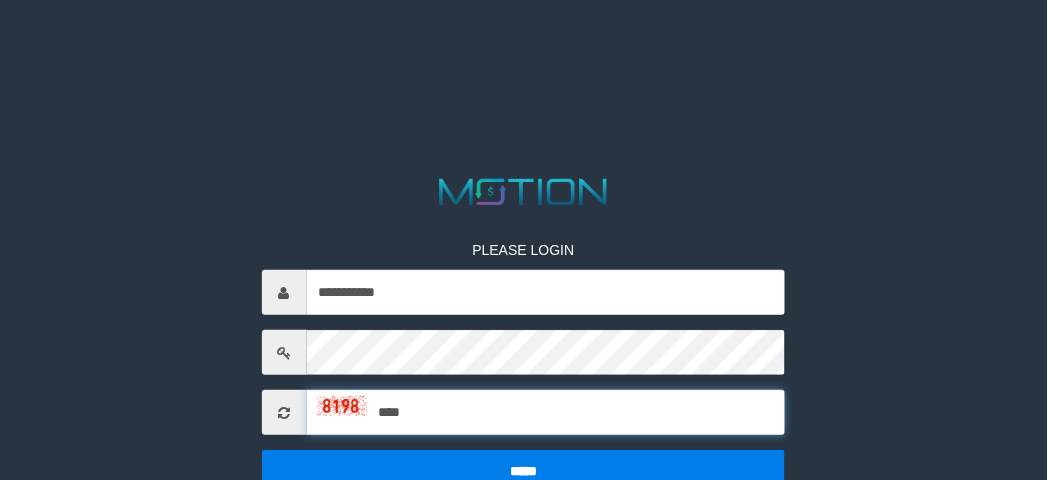 type on "****" 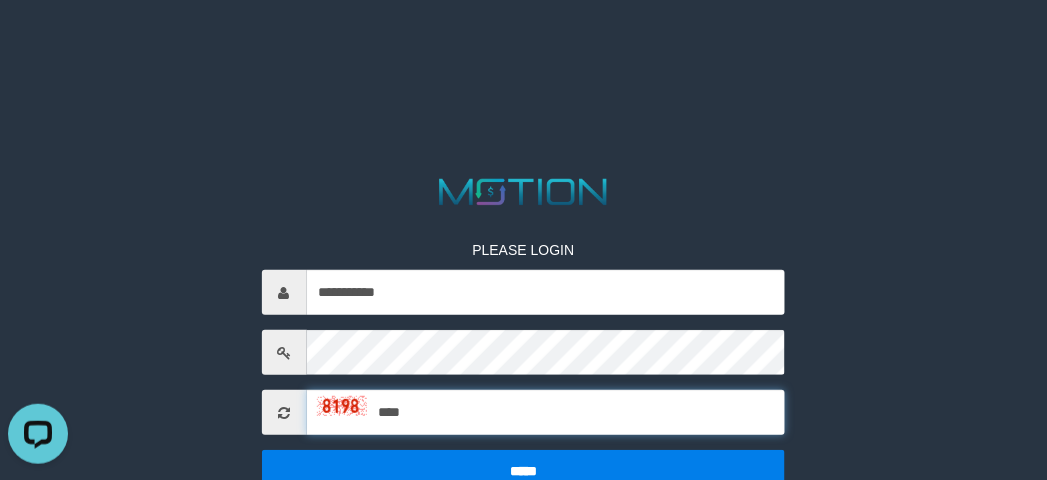 scroll, scrollTop: 0, scrollLeft: 0, axis: both 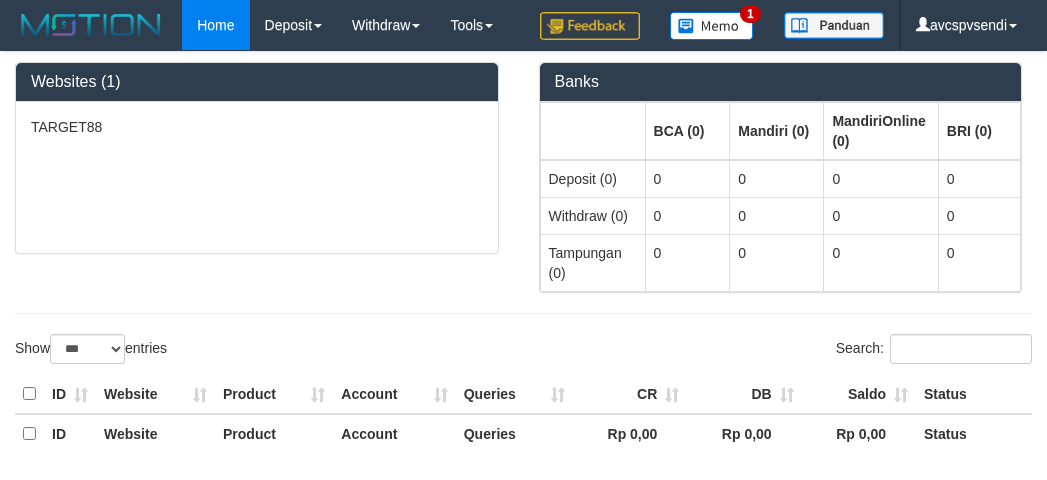 select on "***" 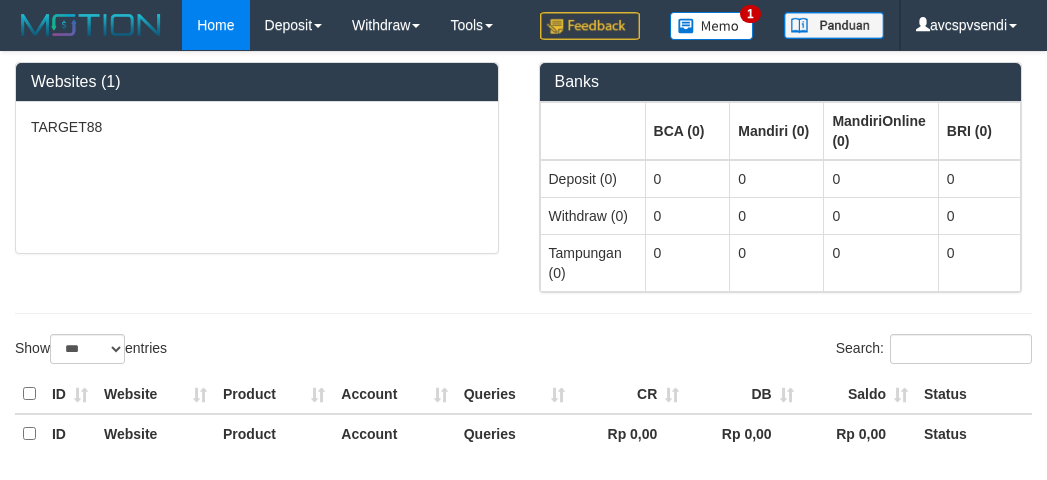 scroll, scrollTop: 0, scrollLeft: 0, axis: both 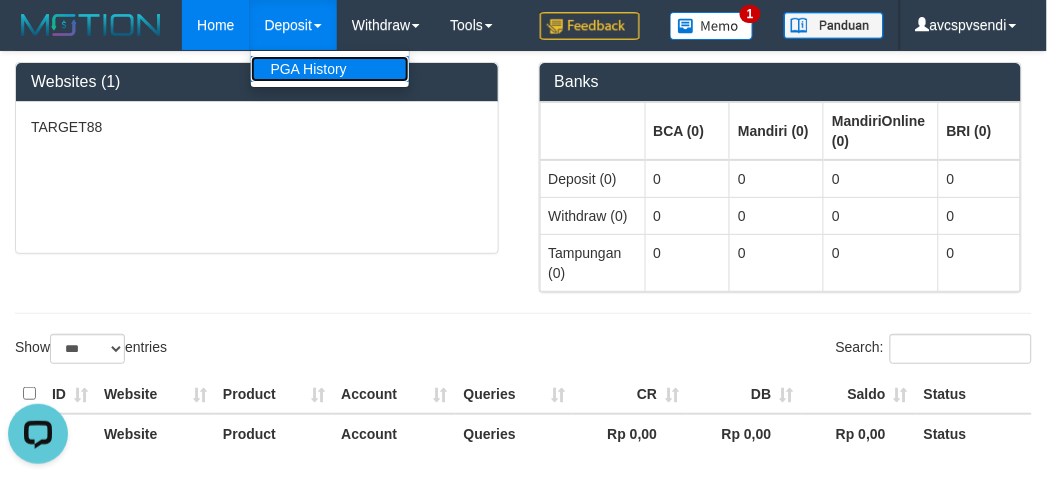 click on "PGA History" at bounding box center [330, 69] 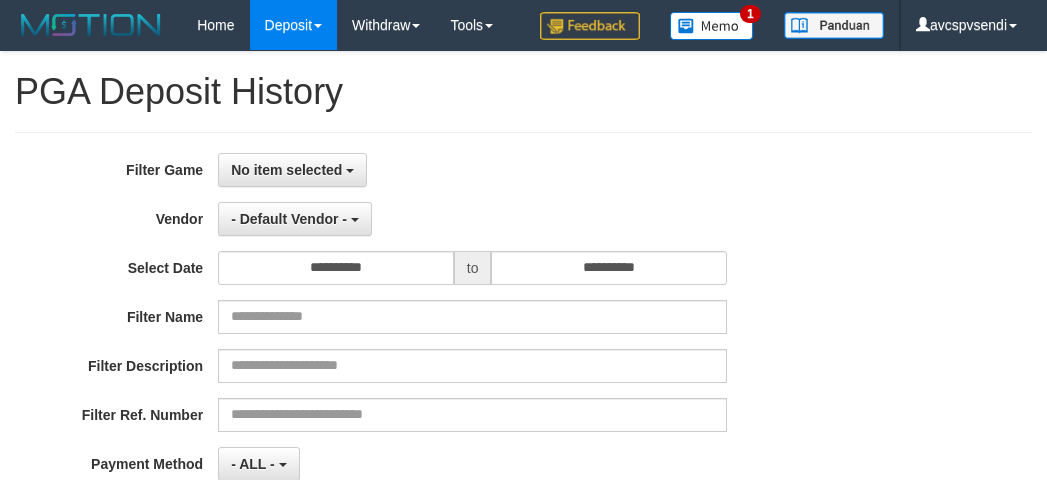 select 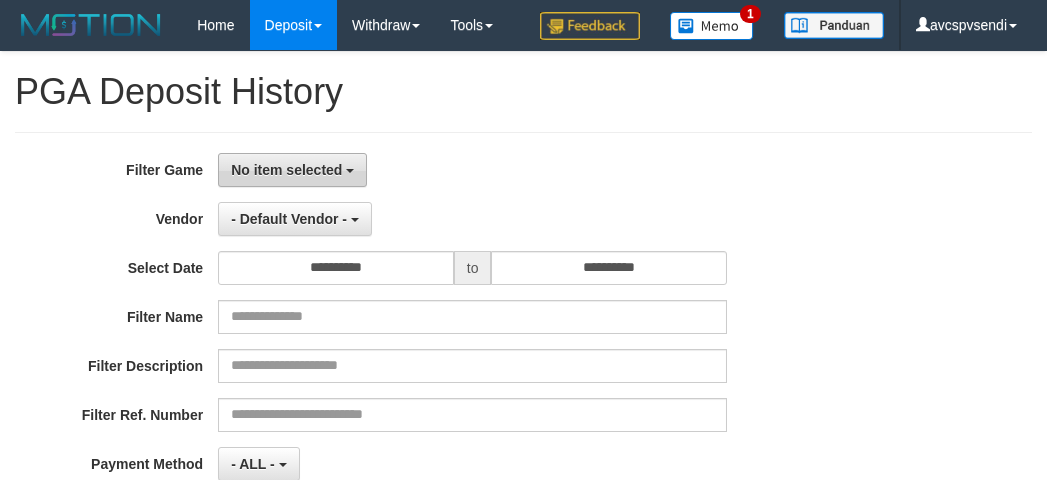 scroll, scrollTop: 0, scrollLeft: 0, axis: both 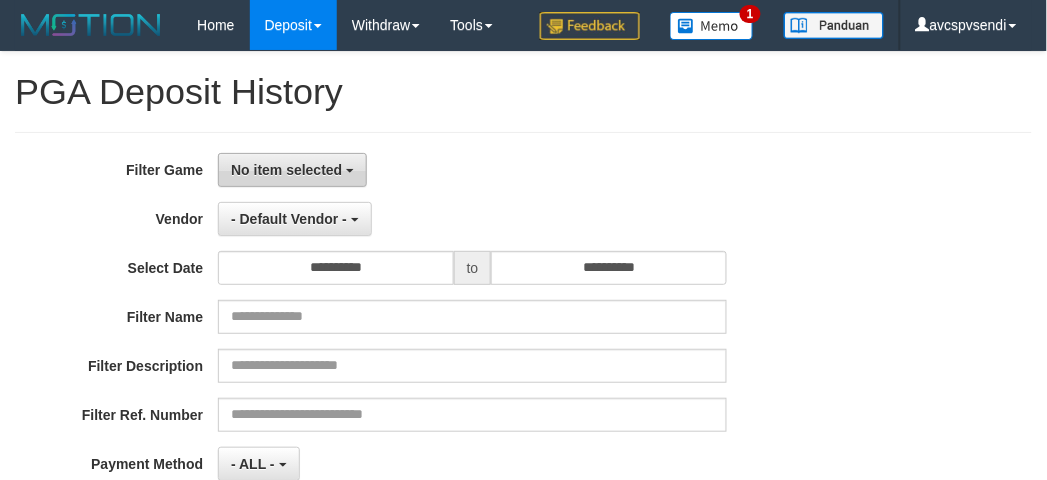 click on "No item selected" at bounding box center (286, 170) 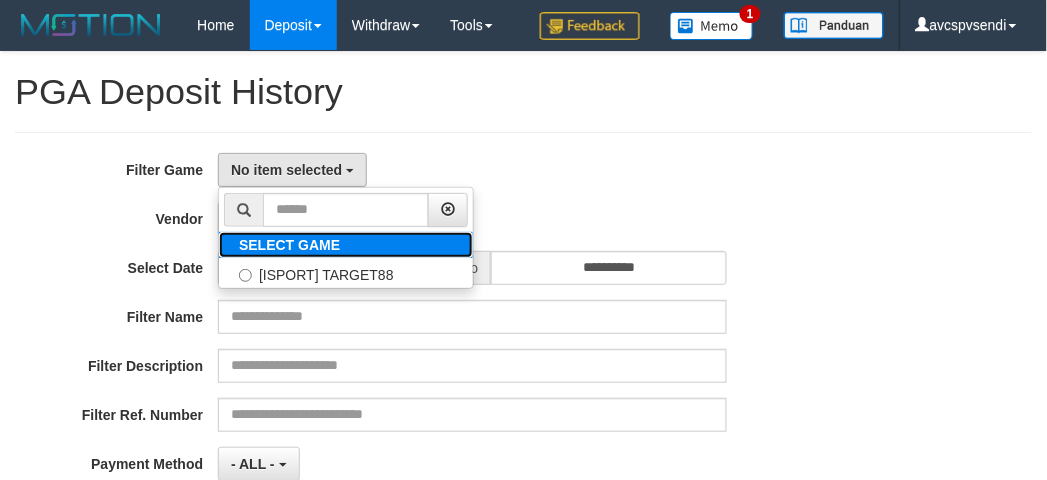 click on "SELECT GAME" at bounding box center [289, 245] 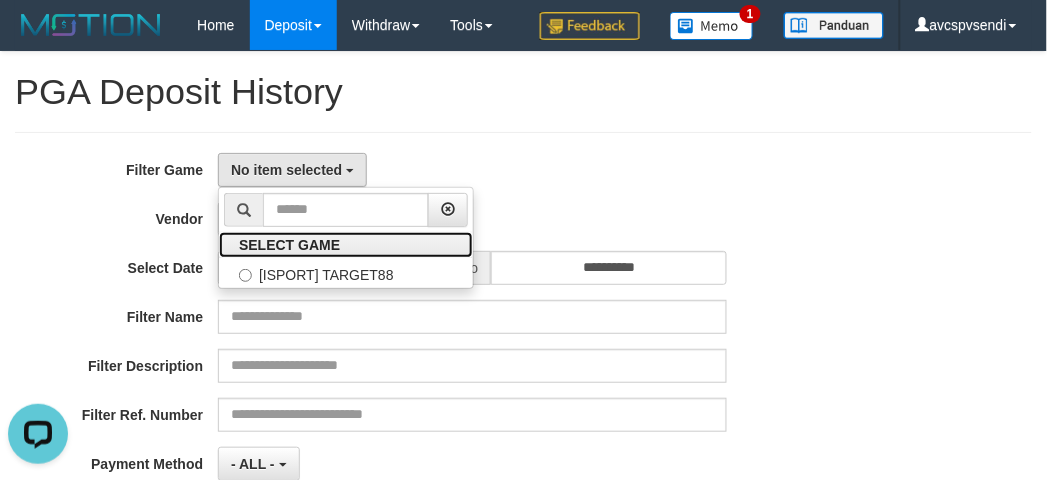 scroll, scrollTop: 0, scrollLeft: 0, axis: both 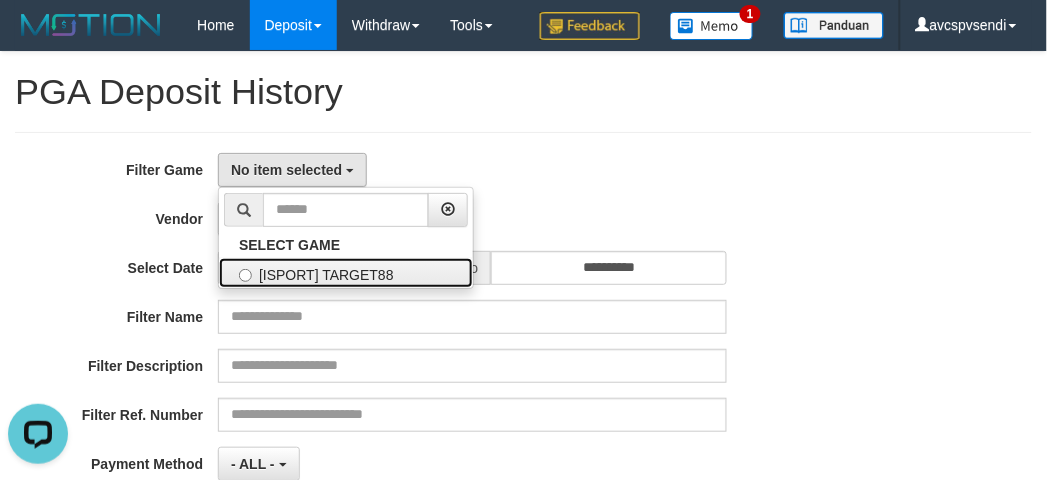 click on "[ISPORT] TARGET88" at bounding box center (346, 273) 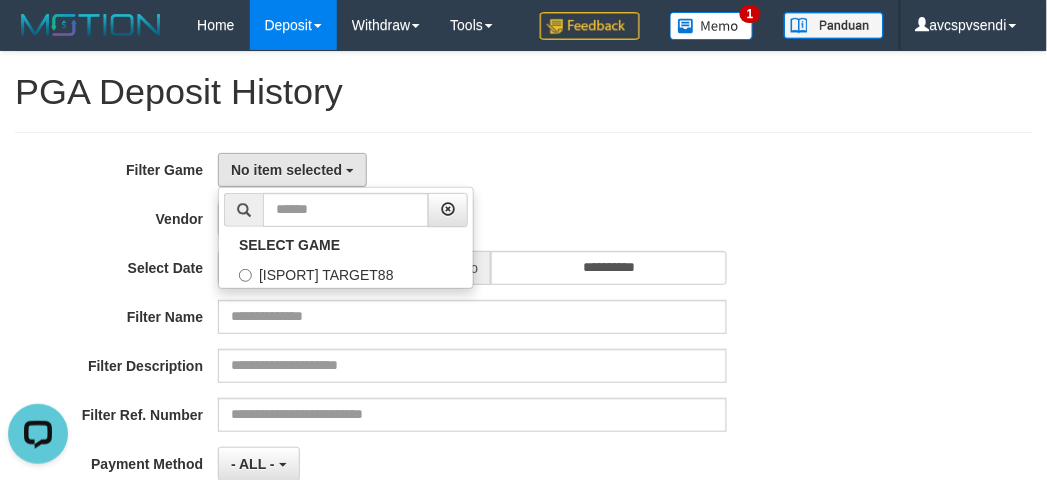 select on "***" 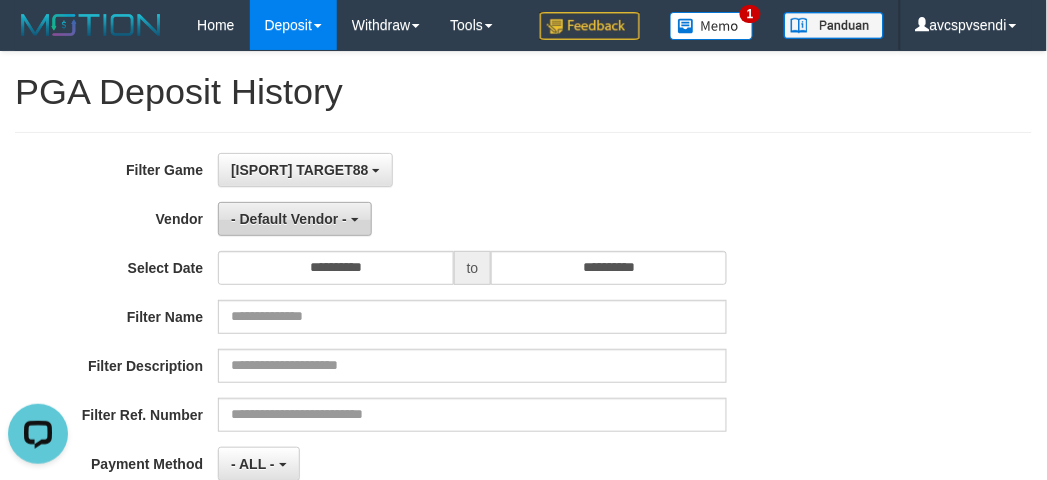 scroll, scrollTop: 17, scrollLeft: 0, axis: vertical 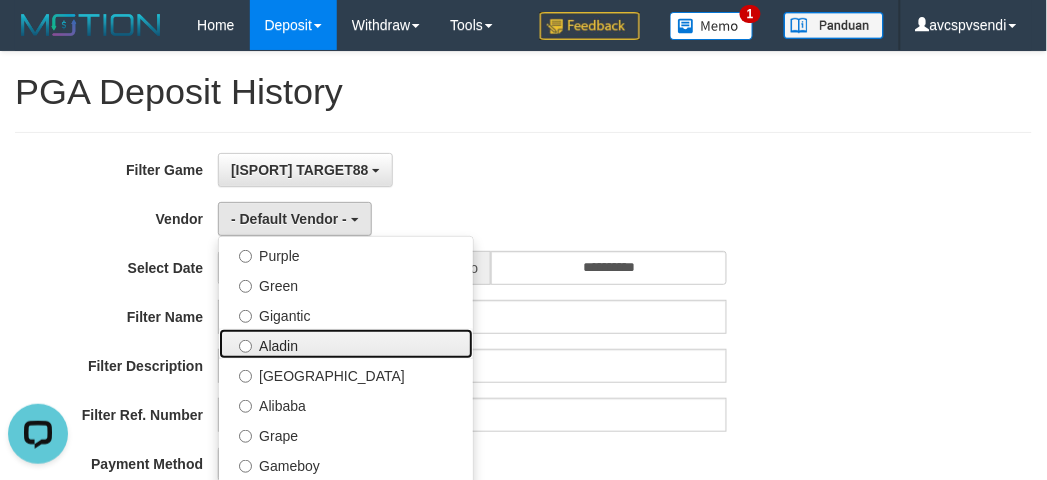 drag, startPoint x: 314, startPoint y: 344, endPoint x: 353, endPoint y: 311, distance: 51.088158 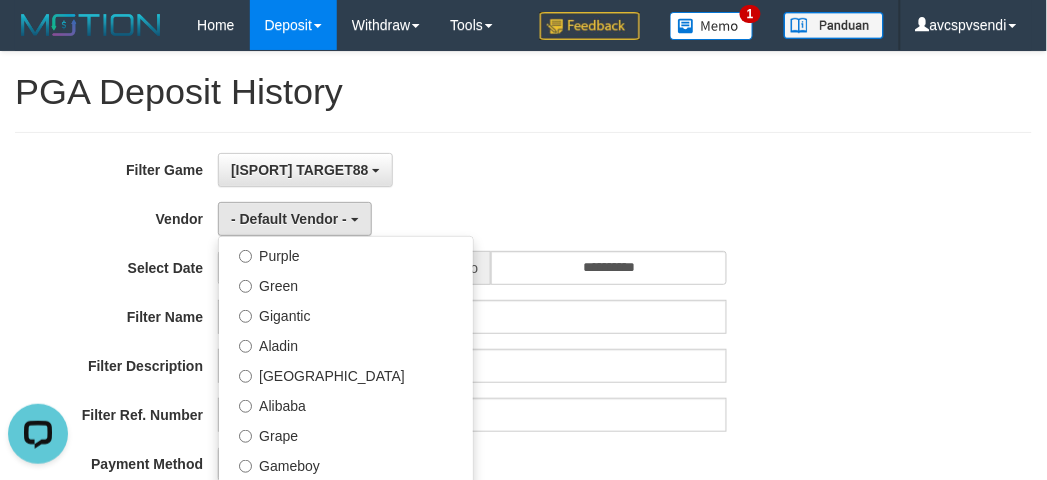 select on "**********" 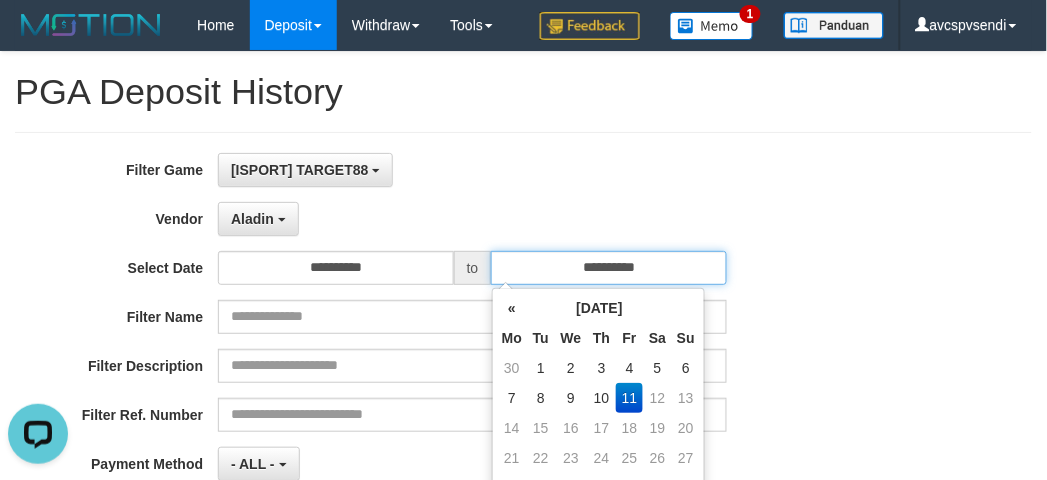 click on "**********" at bounding box center (609, 268) 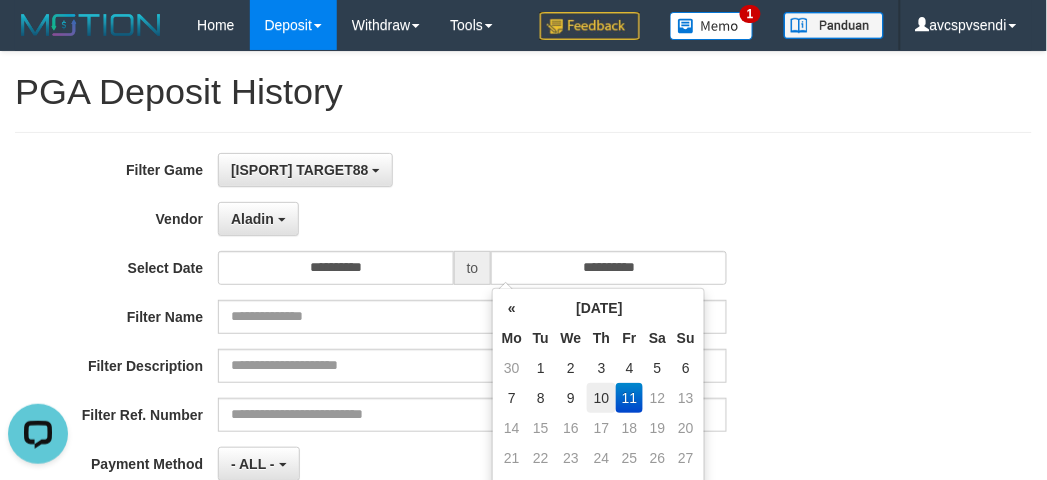 click on "10" at bounding box center (601, 398) 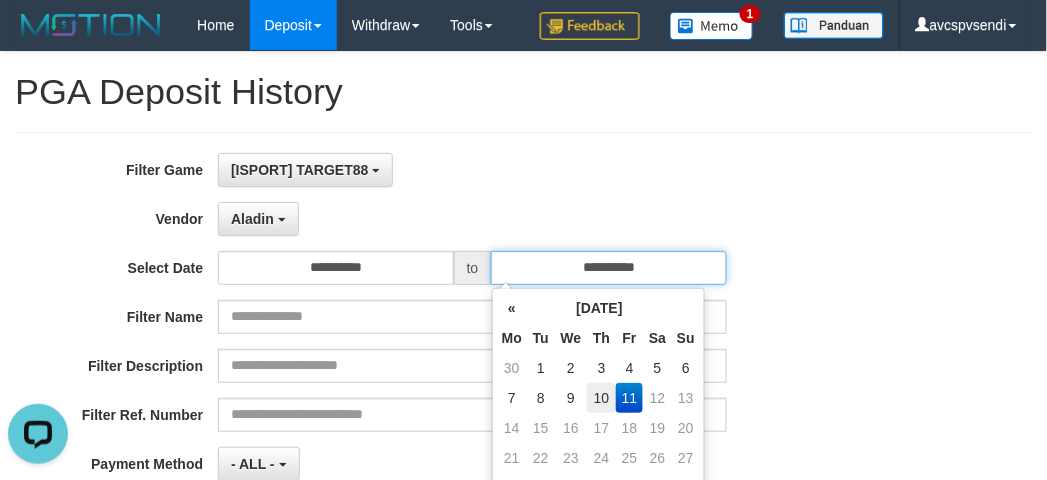 type on "**********" 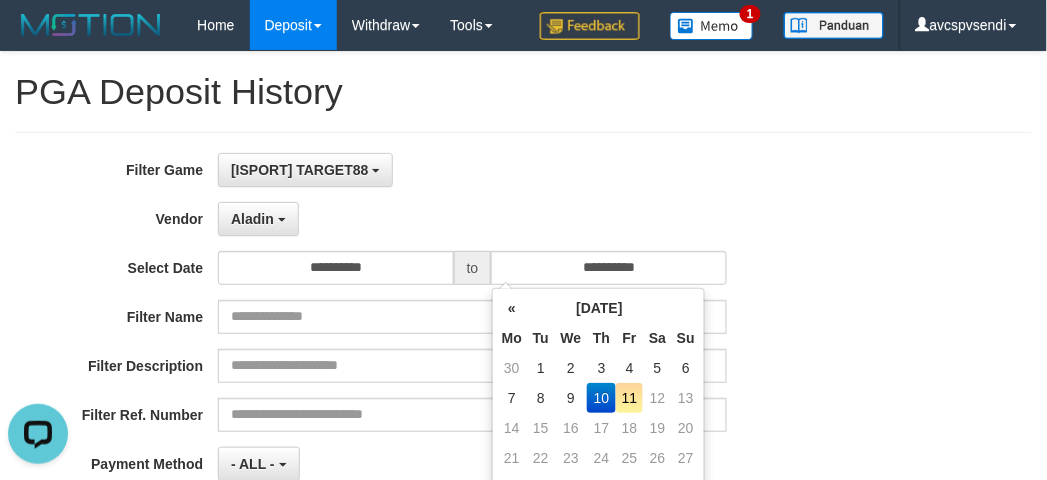 click on "Aladin    - Default Vendor -  [PERSON_NAME]  Atlas  WD LB  Java  Purple  Green  Gigantic  Aladin  Dubai  Alibaba  Grape  Gameboy  Bigon  Allstar  Xtr  Gama  IBX11  Selat  Borde  Indahjualpulsa  Lemavo  Gogogoy  Itudo  Yuwanatopup  Sidikgame  Voucher100  Awalpulsa  Lambda  Combo  IBX3 NUANSATOPUP  IBX3 Pusatjualpulsa  IBX3 Itemgame  IBX3 SILAKSA  IBX3 Makmurvoucher  IBX3 MAKMURTOPUP  IBX3 Pilihvoucher" at bounding box center [472, 219] 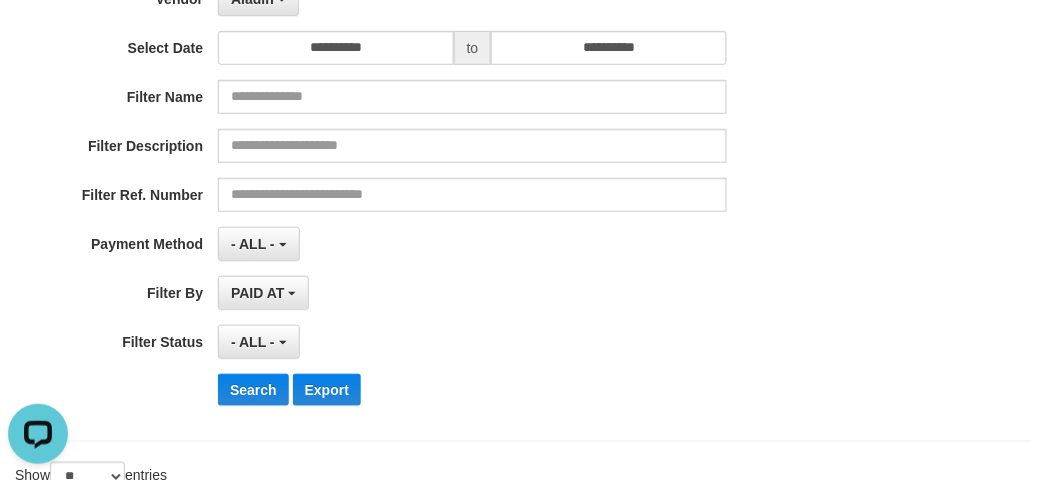 scroll, scrollTop: 222, scrollLeft: 0, axis: vertical 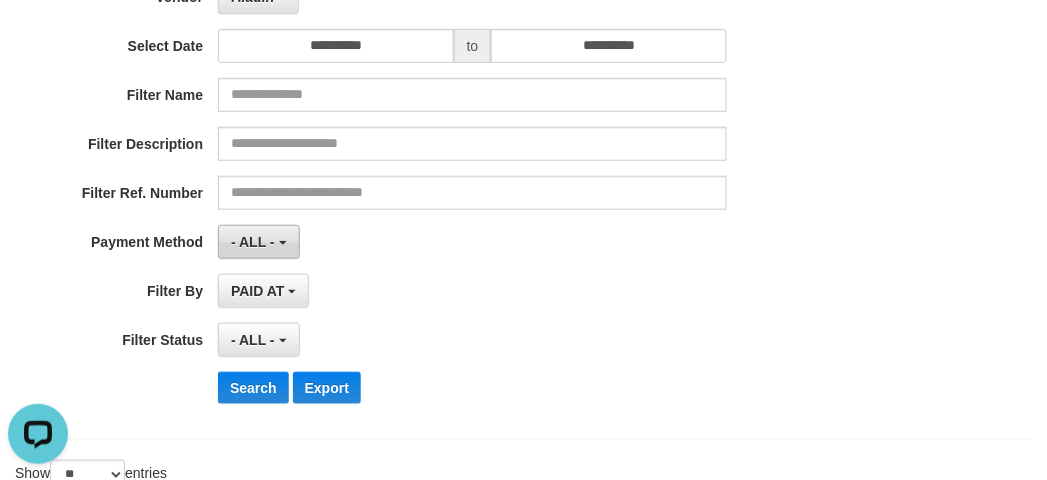 click on "- ALL -" at bounding box center (258, 242) 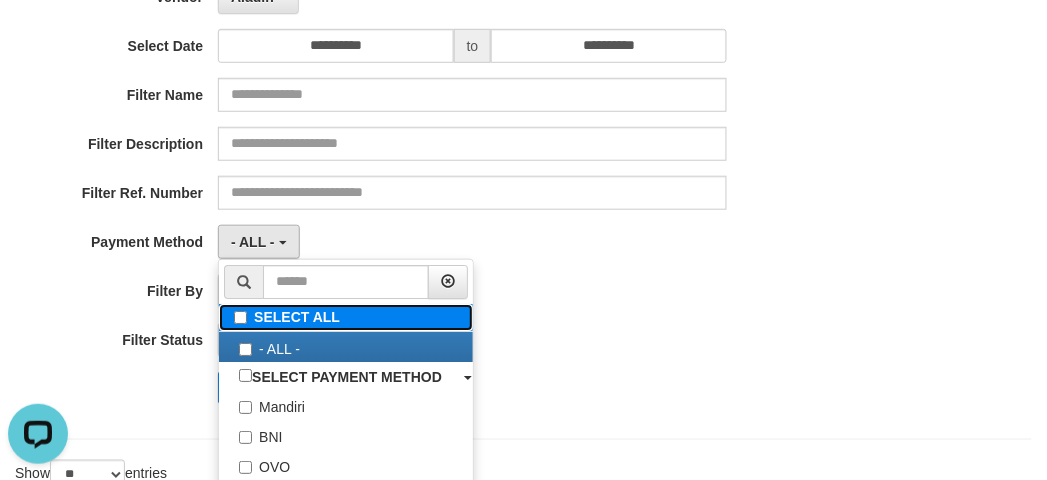 click on "SELECT ALL" at bounding box center (346, 317) 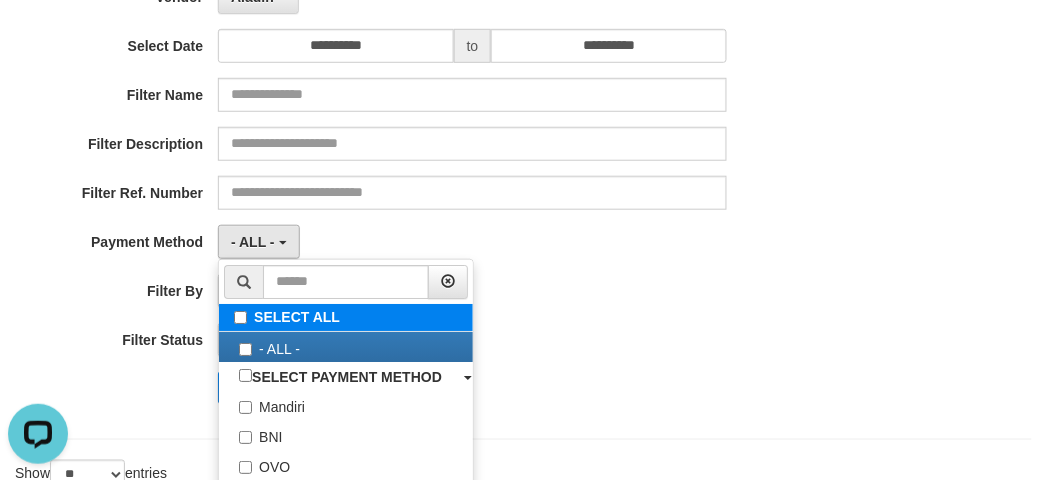 type 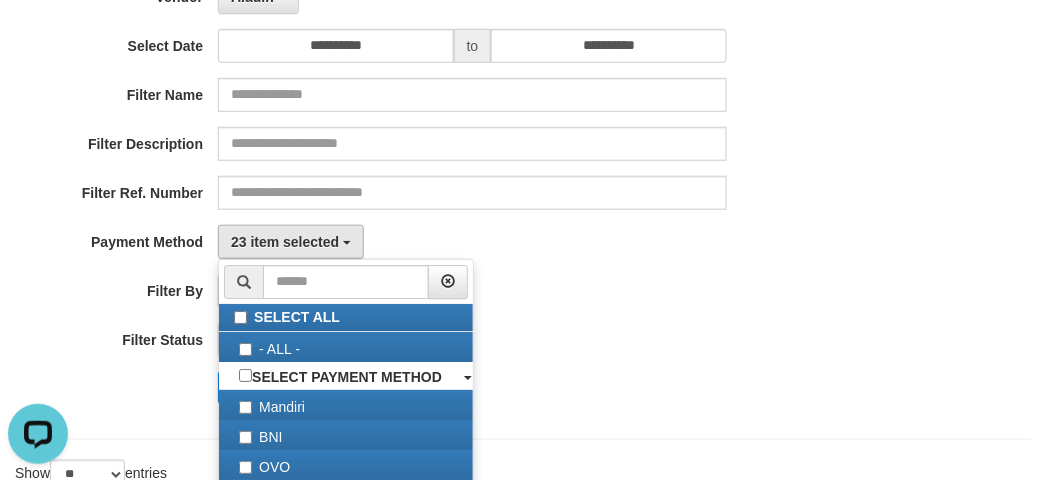 click on "**********" at bounding box center (436, 291) 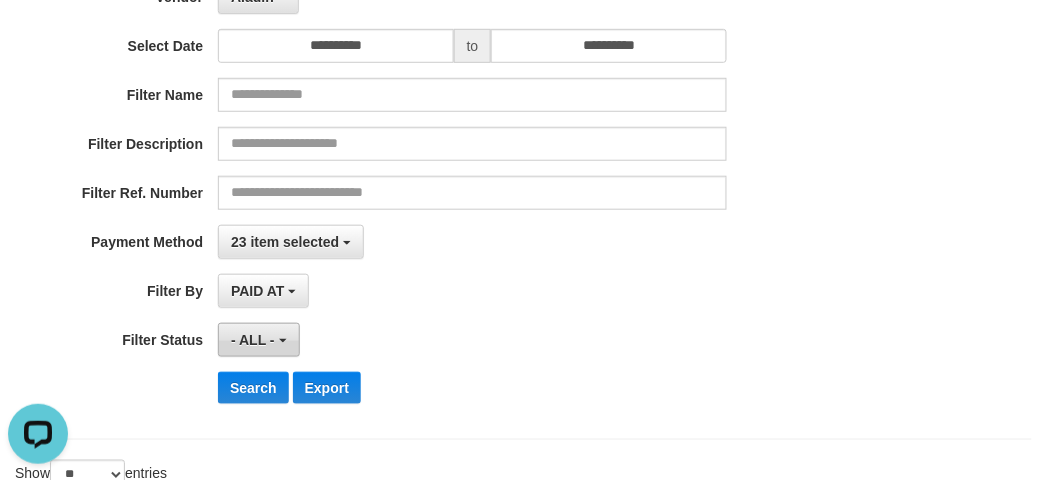 click on "- ALL -" at bounding box center [253, 340] 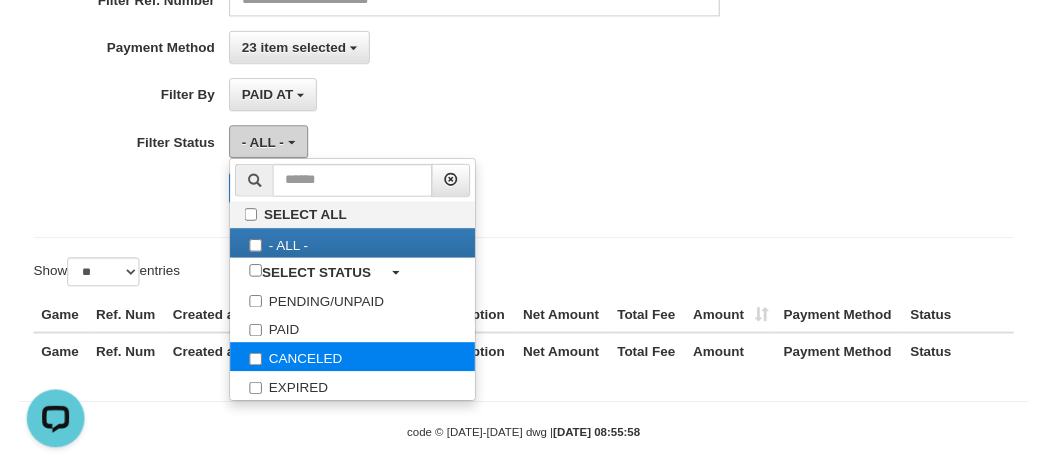 scroll, scrollTop: 442, scrollLeft: 0, axis: vertical 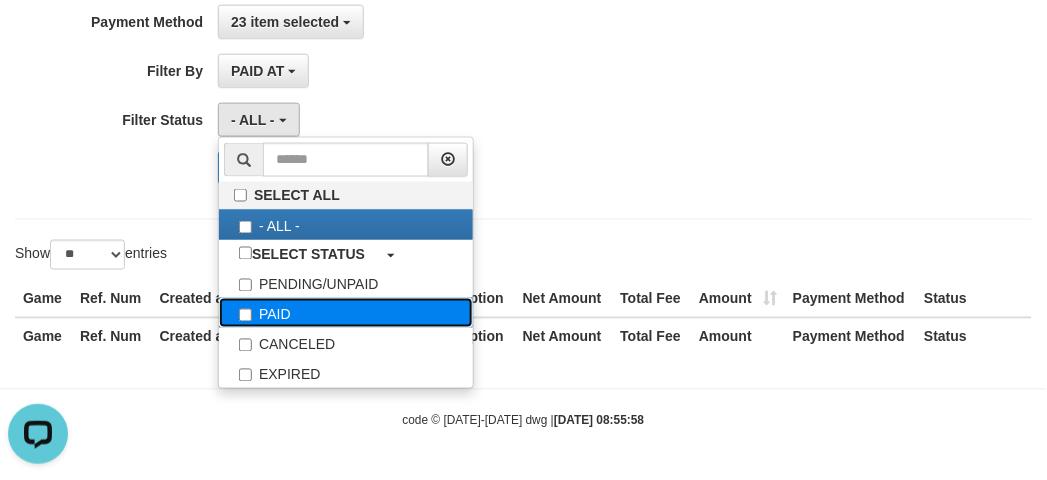 click on "PAID" at bounding box center [346, 313] 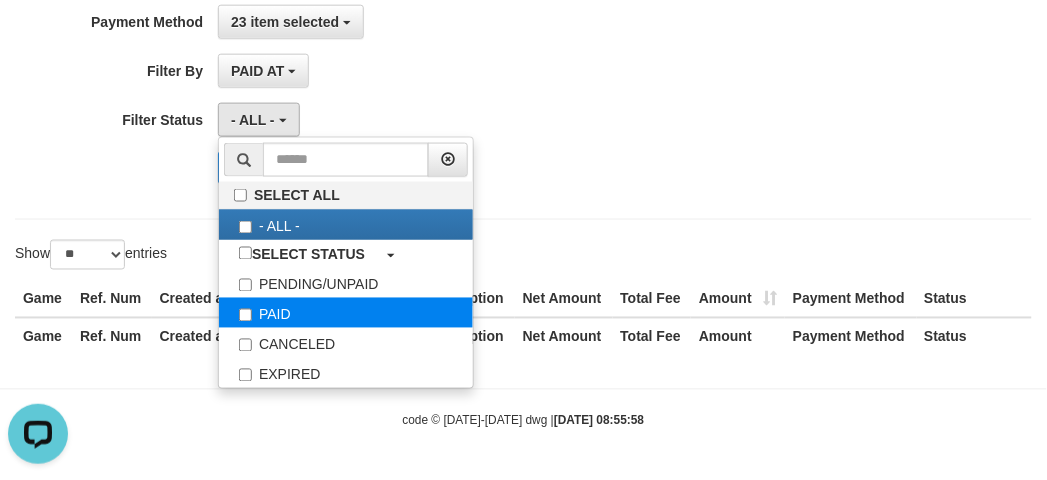 select on "*" 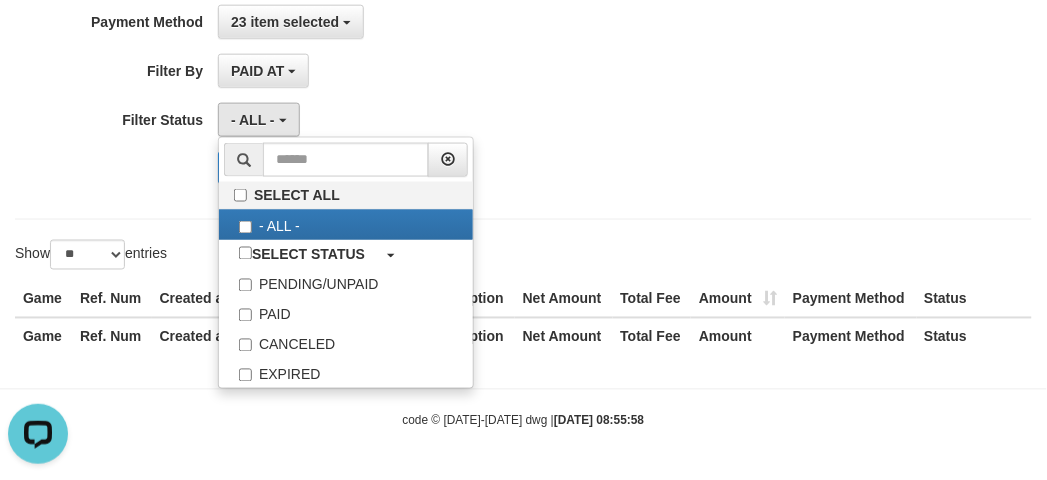 click on "**********" at bounding box center (523, -45) 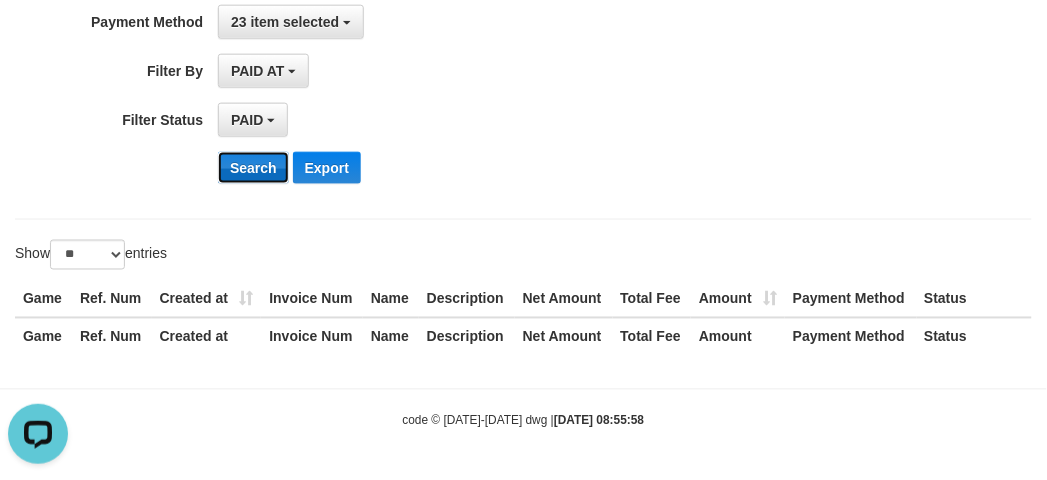 click on "Search" at bounding box center (253, 168) 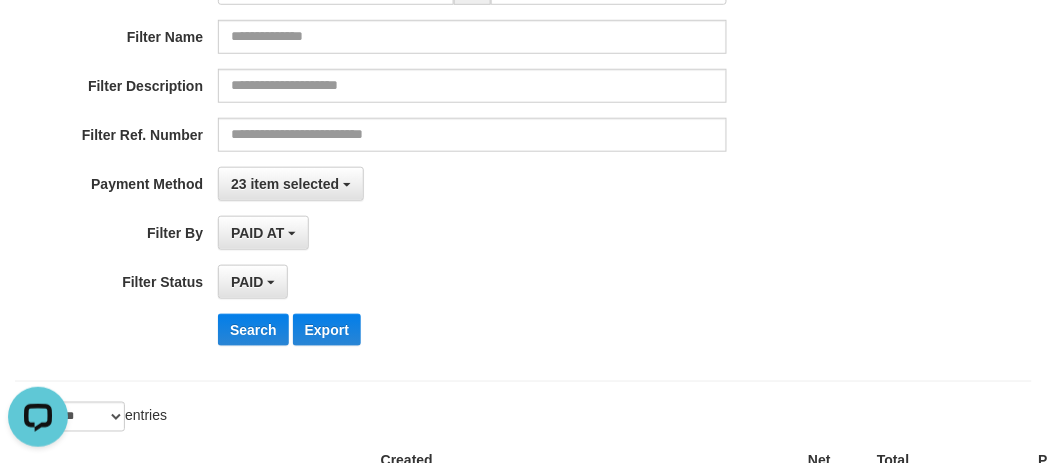 scroll, scrollTop: 108, scrollLeft: 0, axis: vertical 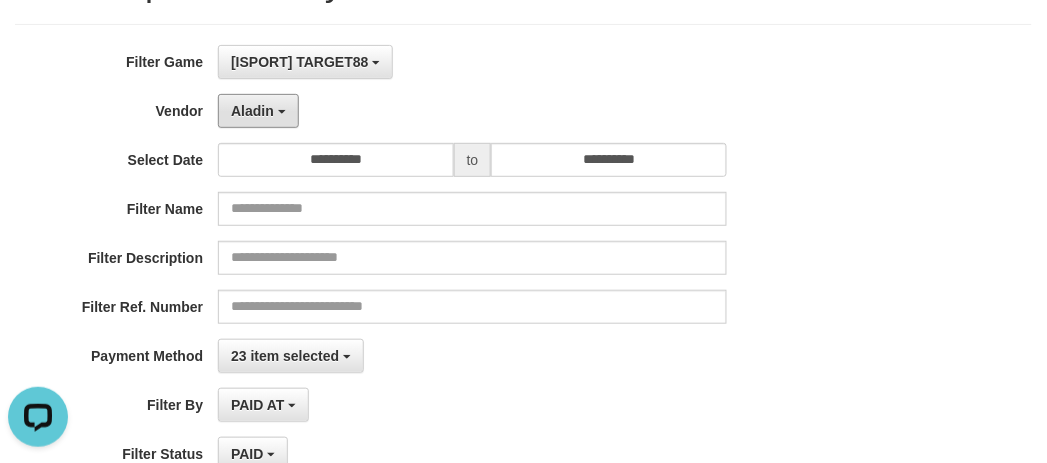 drag, startPoint x: 278, startPoint y: 117, endPoint x: 311, endPoint y: 203, distance: 92.11406 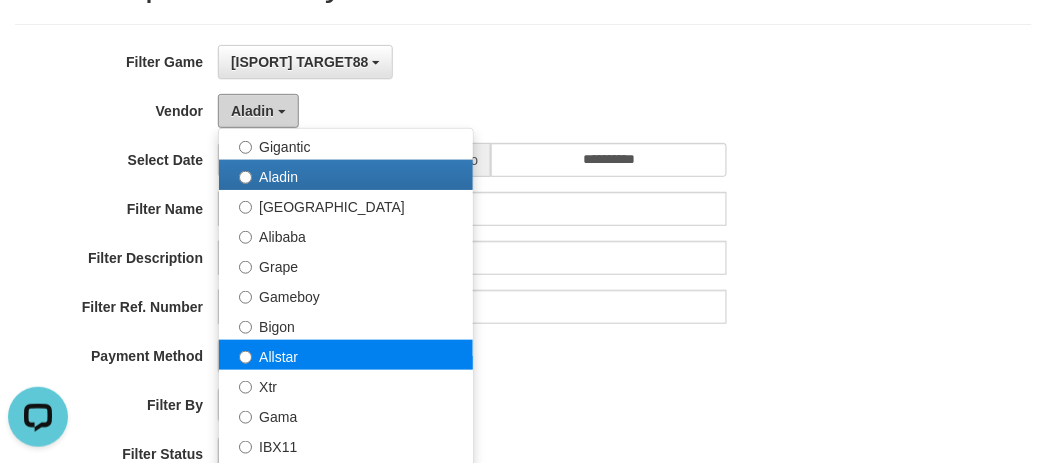 scroll, scrollTop: 333, scrollLeft: 0, axis: vertical 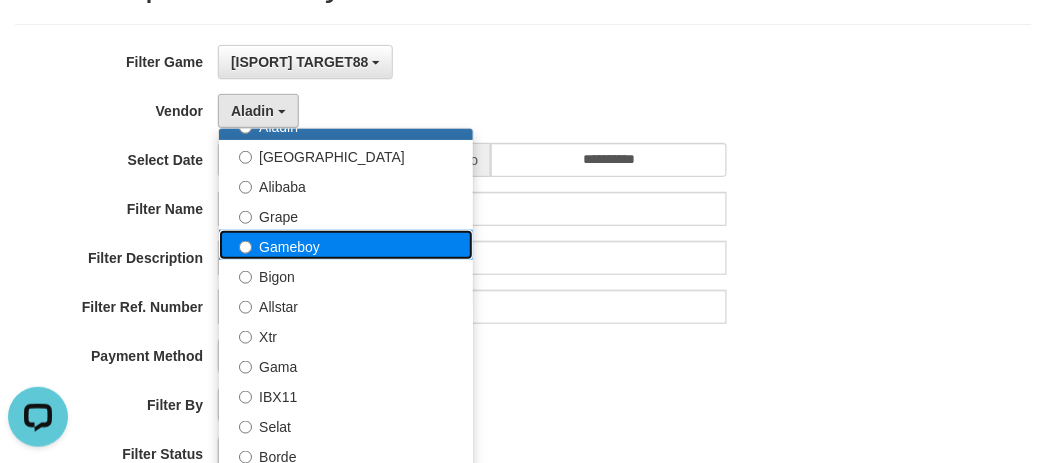 click on "Gameboy" at bounding box center [346, 245] 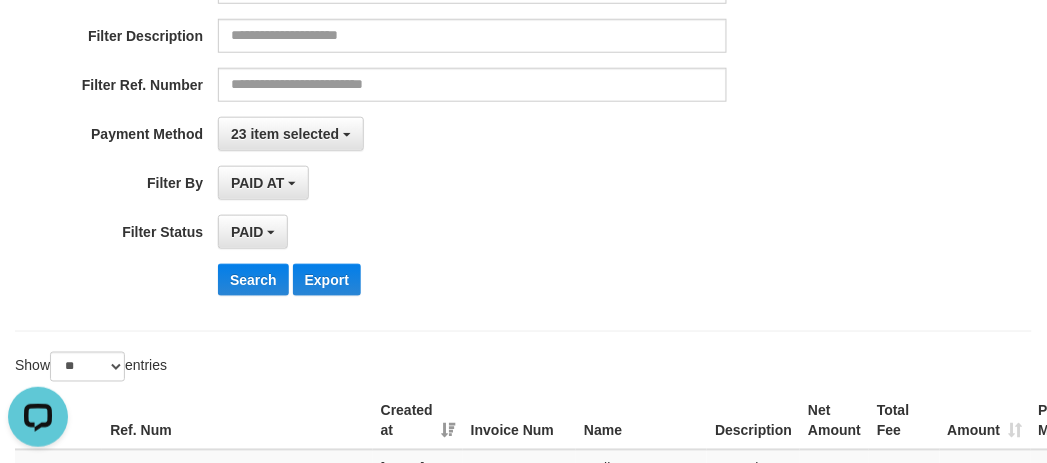 scroll, scrollTop: 331, scrollLeft: 0, axis: vertical 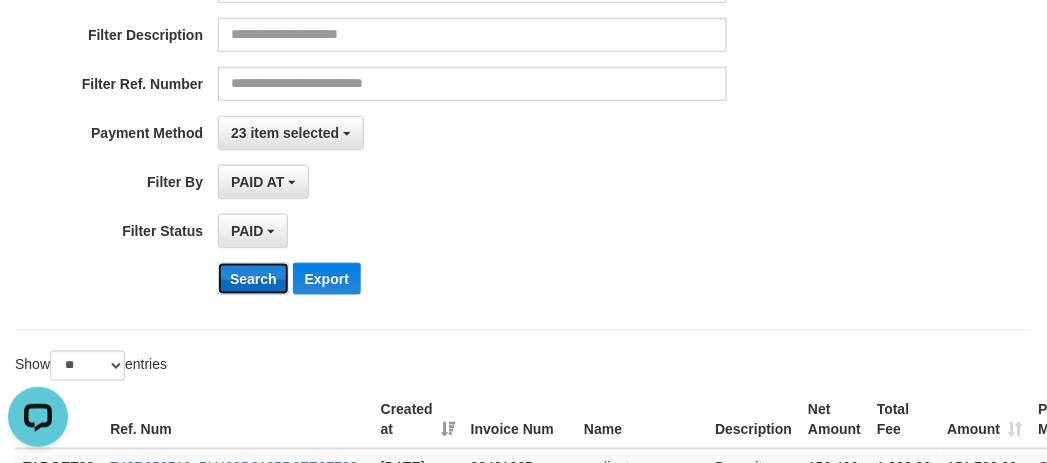 click on "Search" at bounding box center [253, 279] 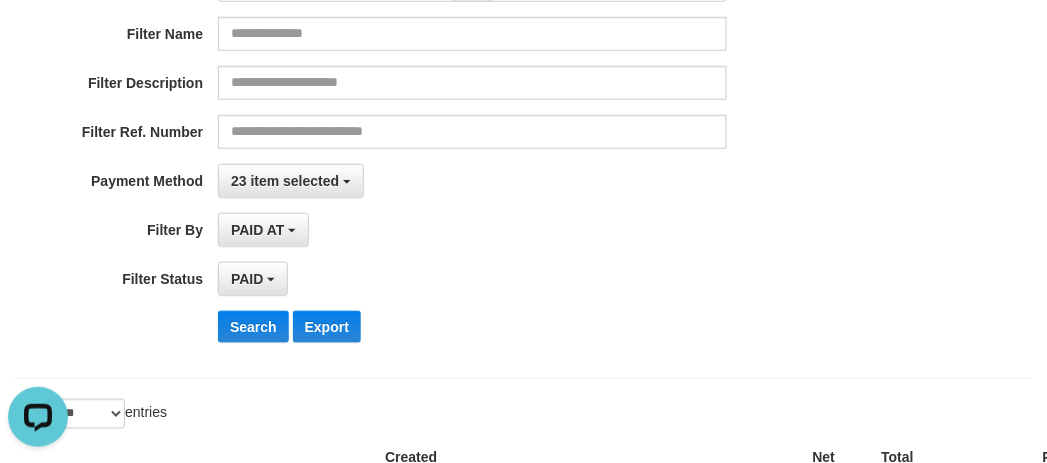 scroll, scrollTop: 165, scrollLeft: 0, axis: vertical 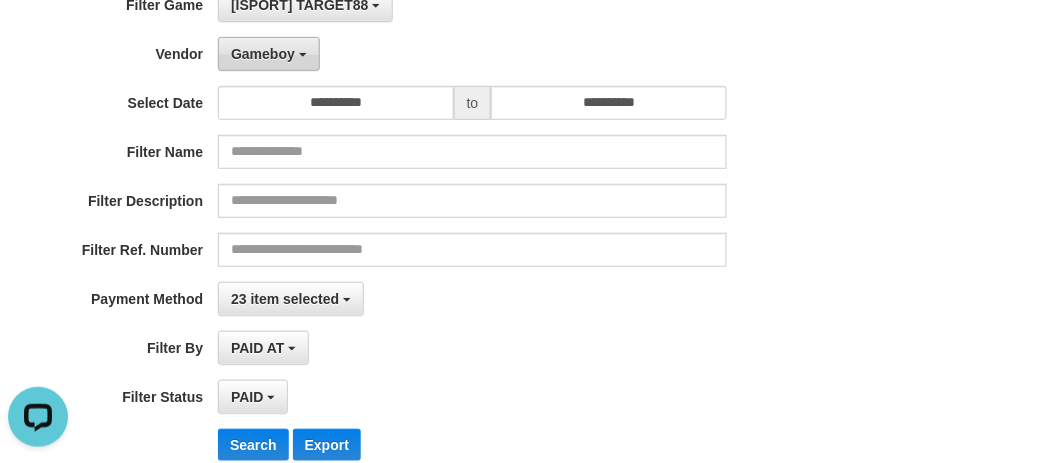 drag, startPoint x: 262, startPoint y: 52, endPoint x: 338, endPoint y: 200, distance: 166.37308 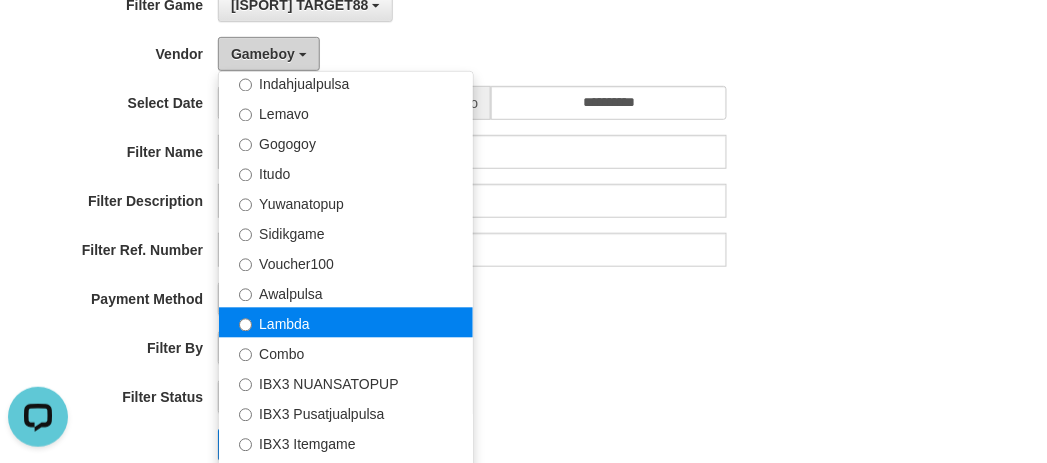scroll, scrollTop: 684, scrollLeft: 0, axis: vertical 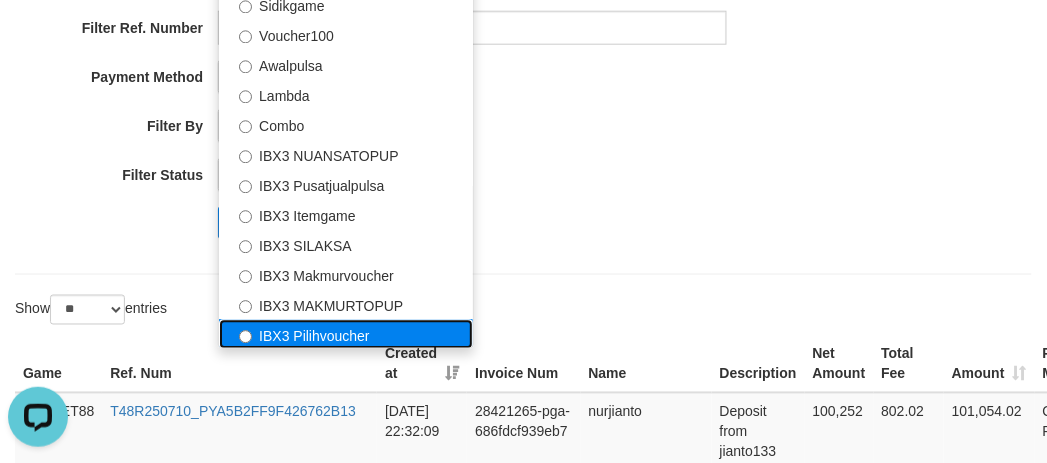 click on "IBX3 Pilihvoucher" at bounding box center [346, 335] 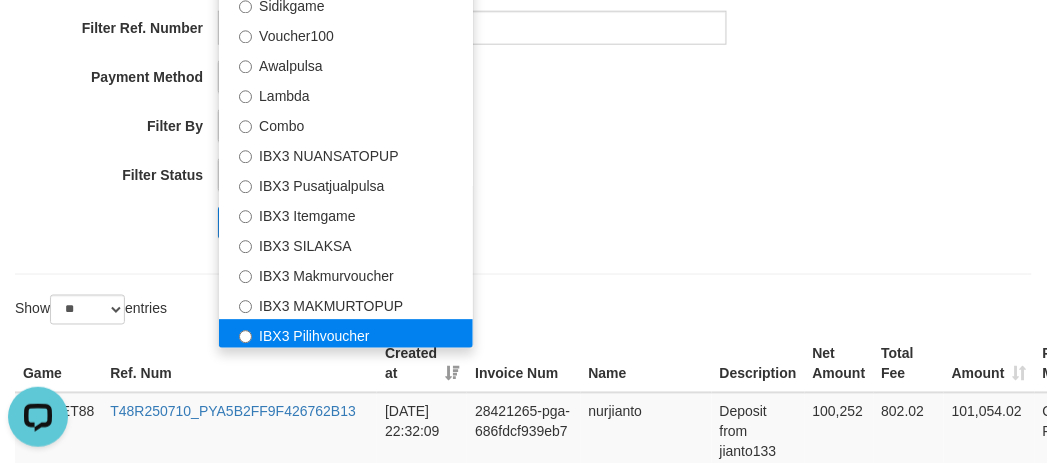 select on "**********" 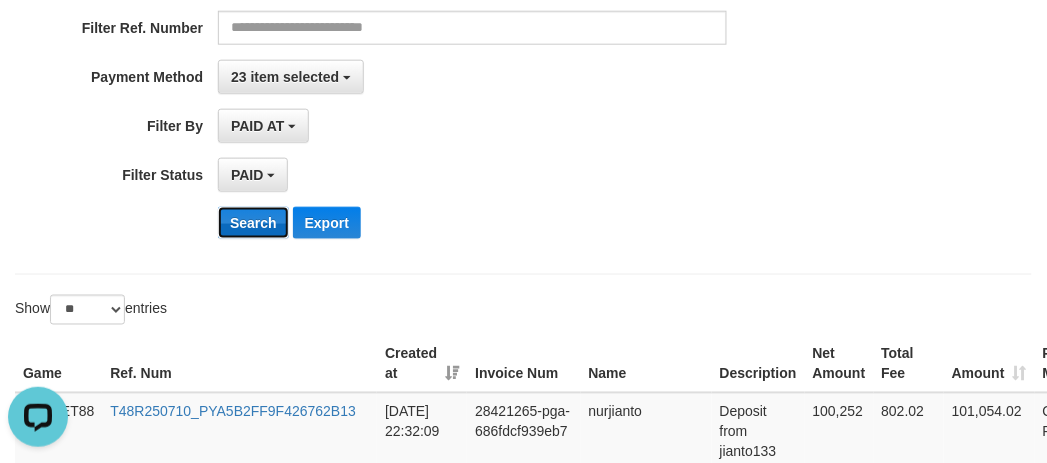 click on "Search" at bounding box center [253, 223] 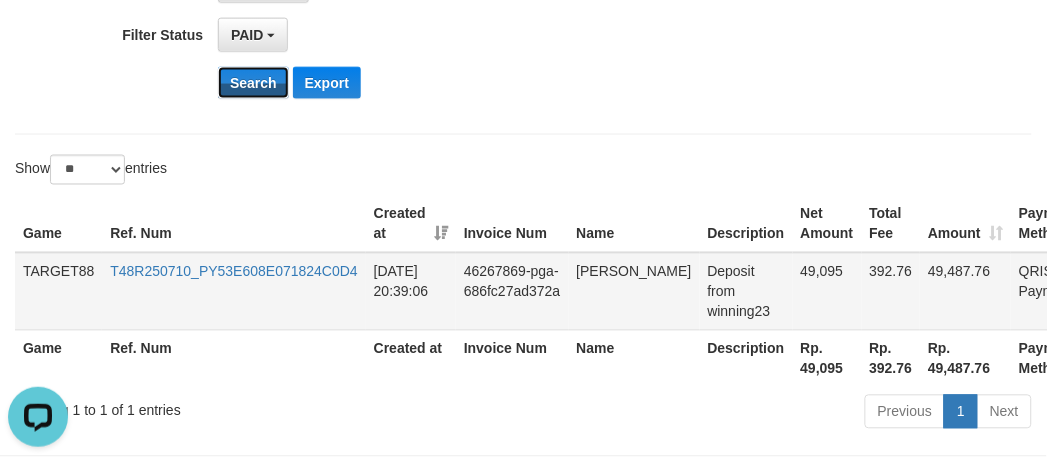 scroll, scrollTop: 612, scrollLeft: 0, axis: vertical 